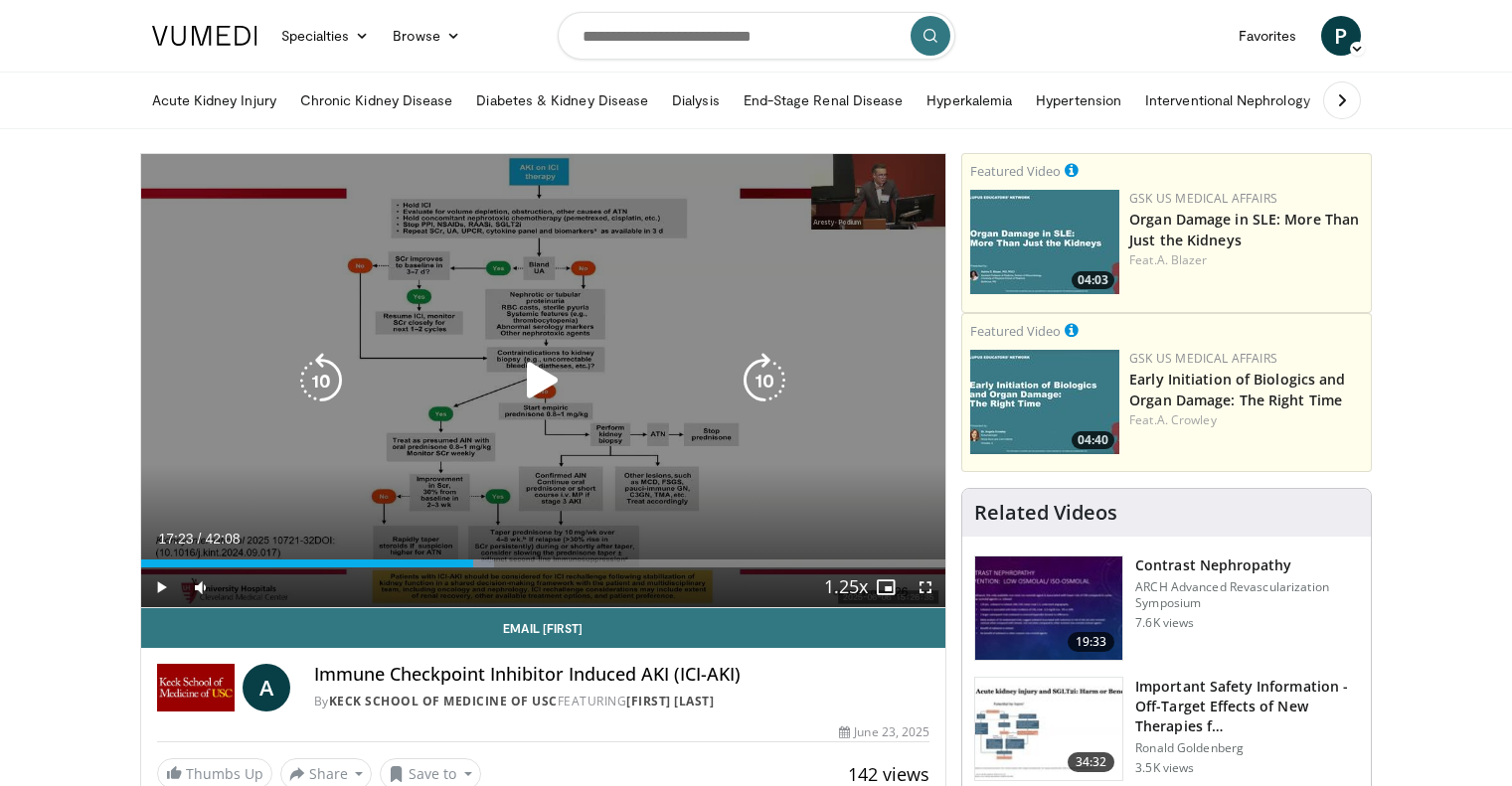 scroll, scrollTop: 0, scrollLeft: 0, axis: both 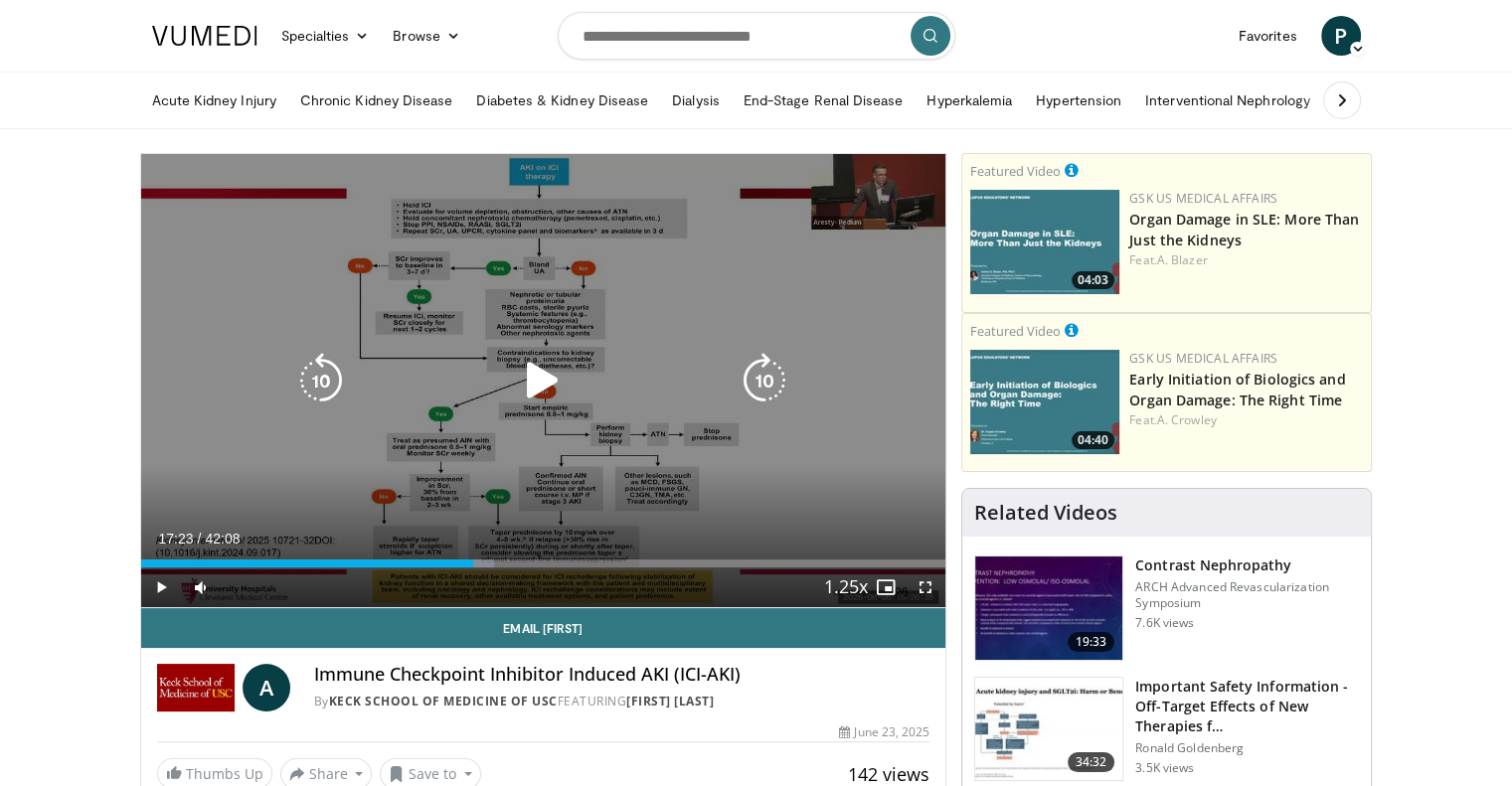 click at bounding box center [543, 381] 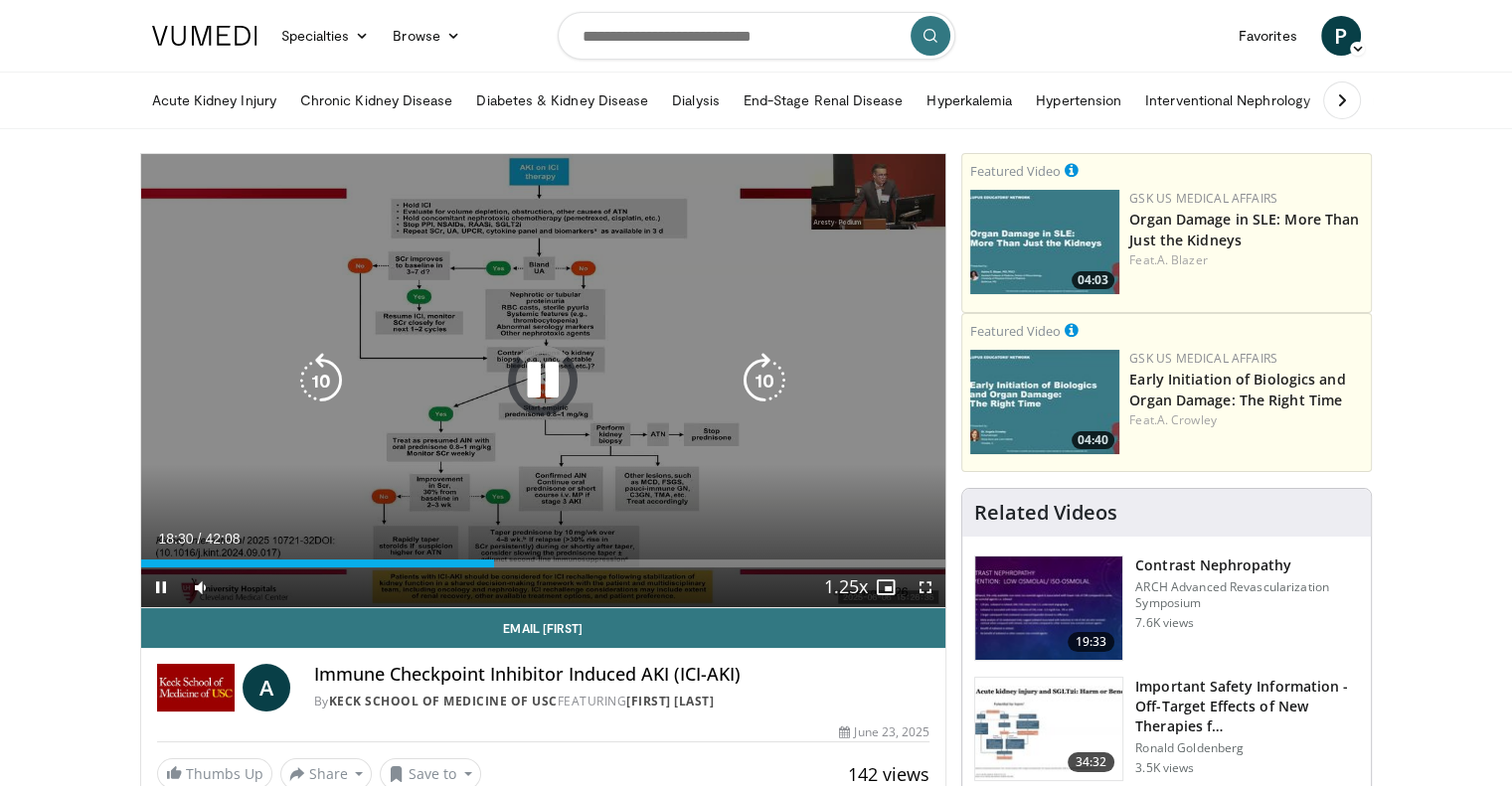 click at bounding box center (764, 381) 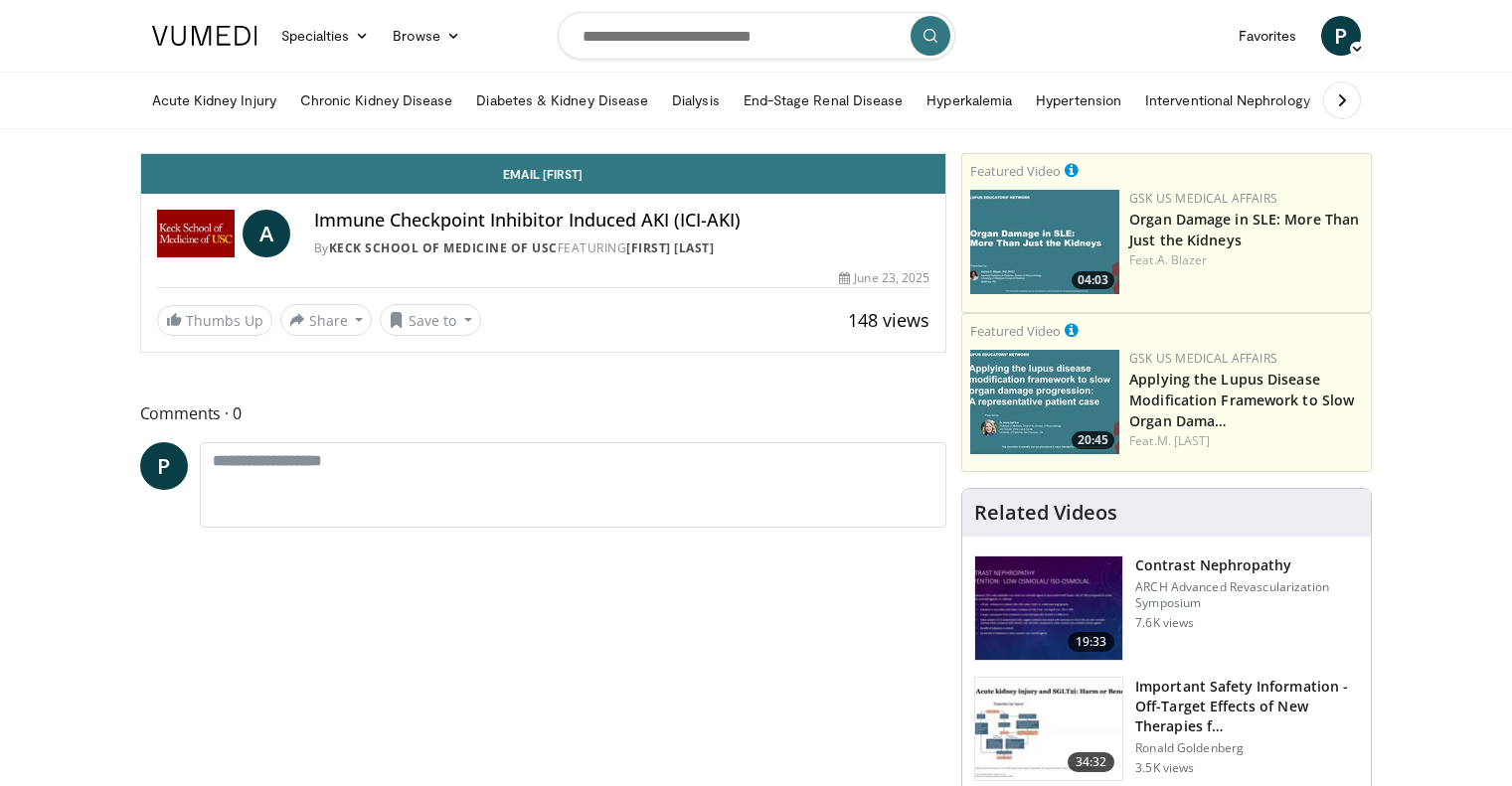 scroll, scrollTop: 0, scrollLeft: 0, axis: both 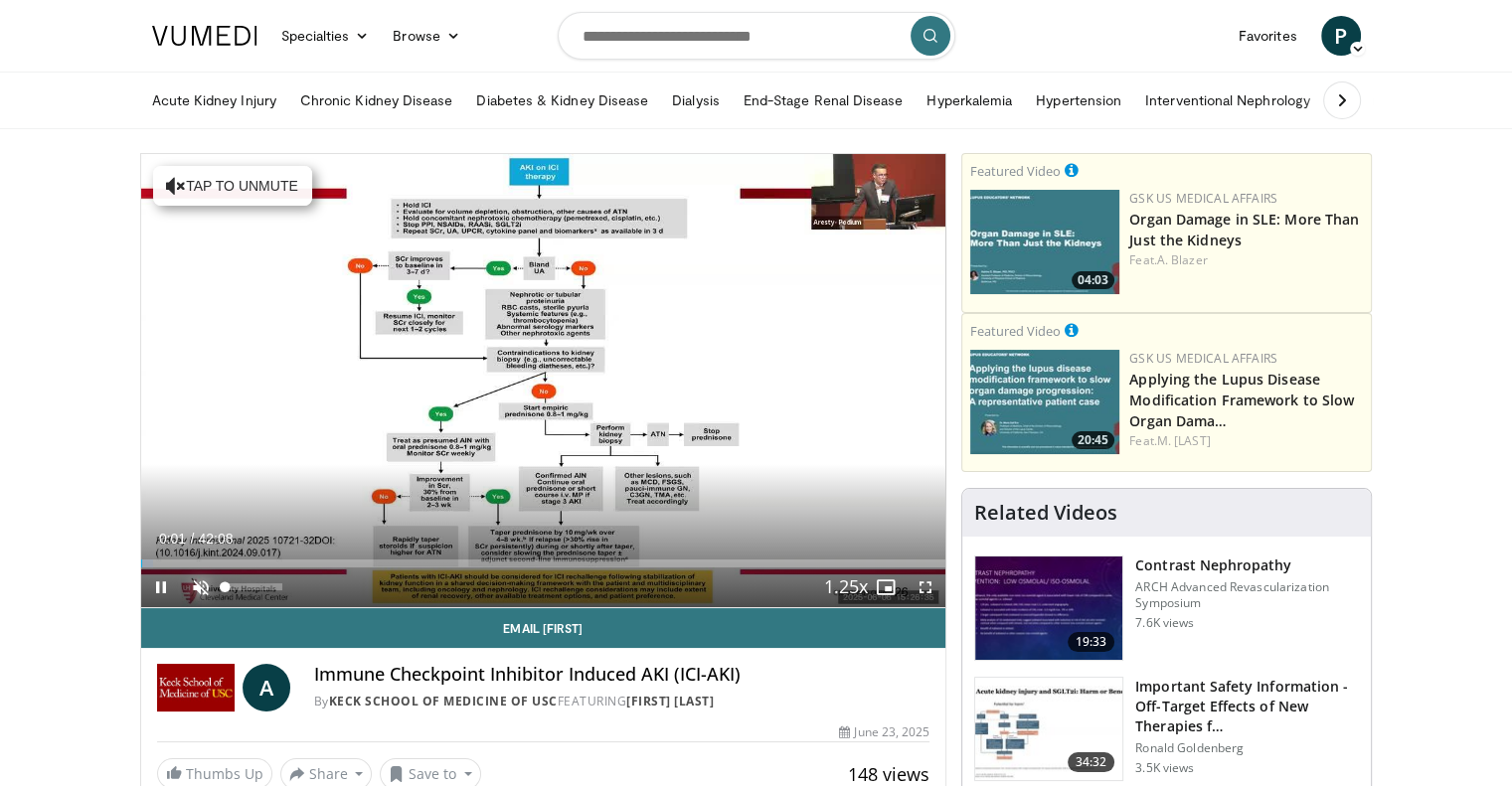 click at bounding box center [201, 587] 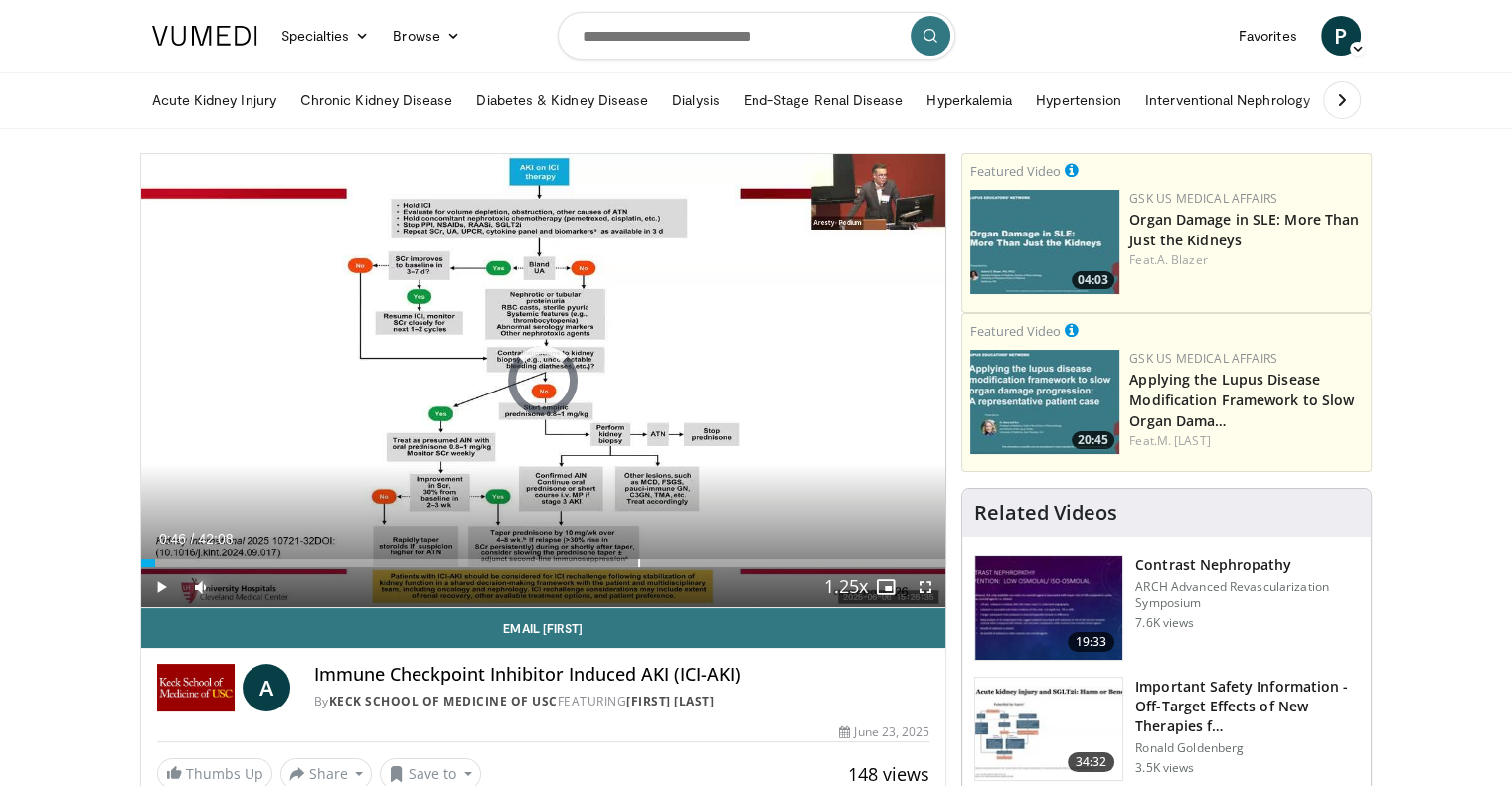 drag, startPoint x: 155, startPoint y: 565, endPoint x: 649, endPoint y: 571, distance: 494.03644 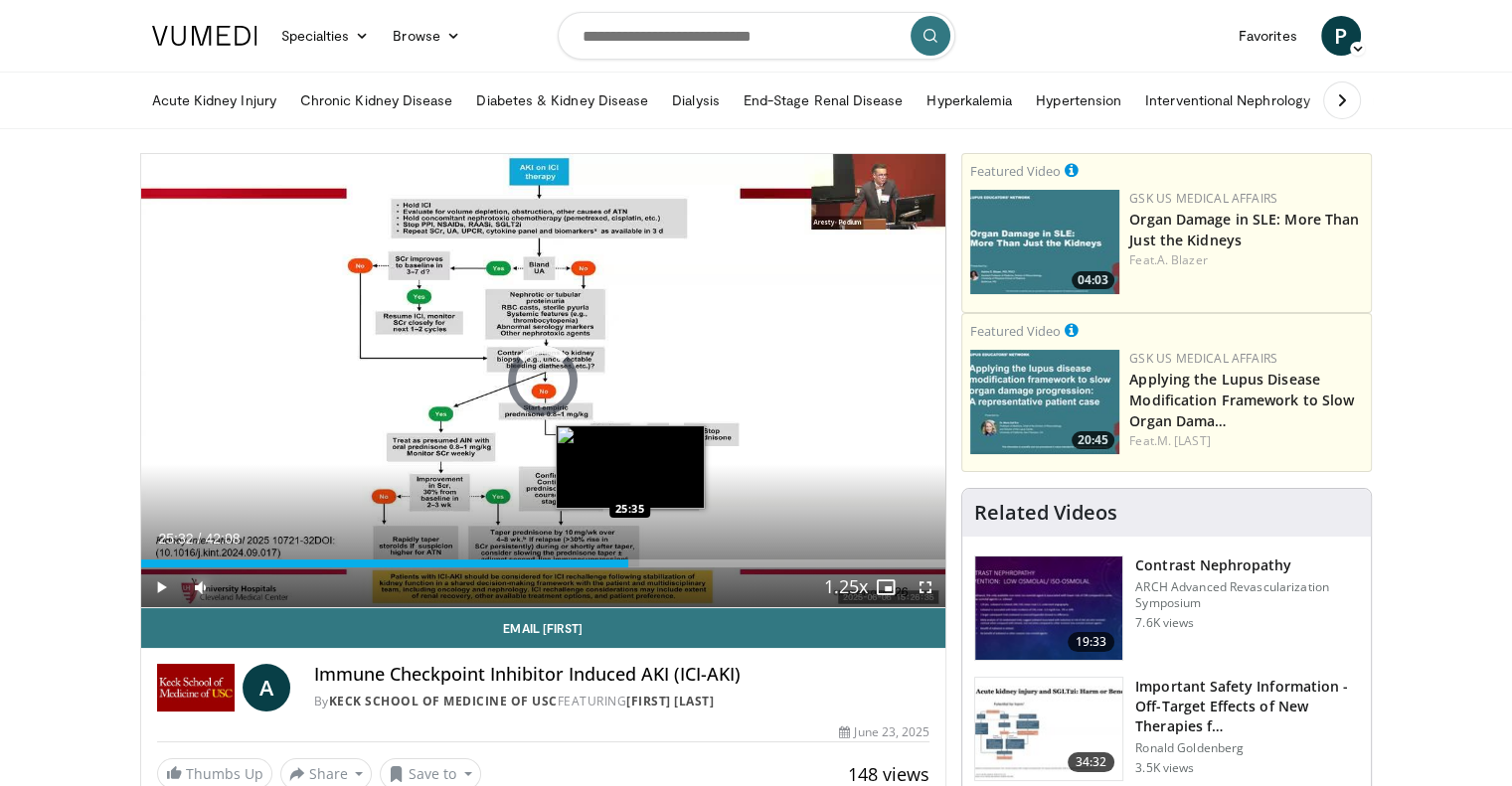click on "25:32" at bounding box center [385, 563] 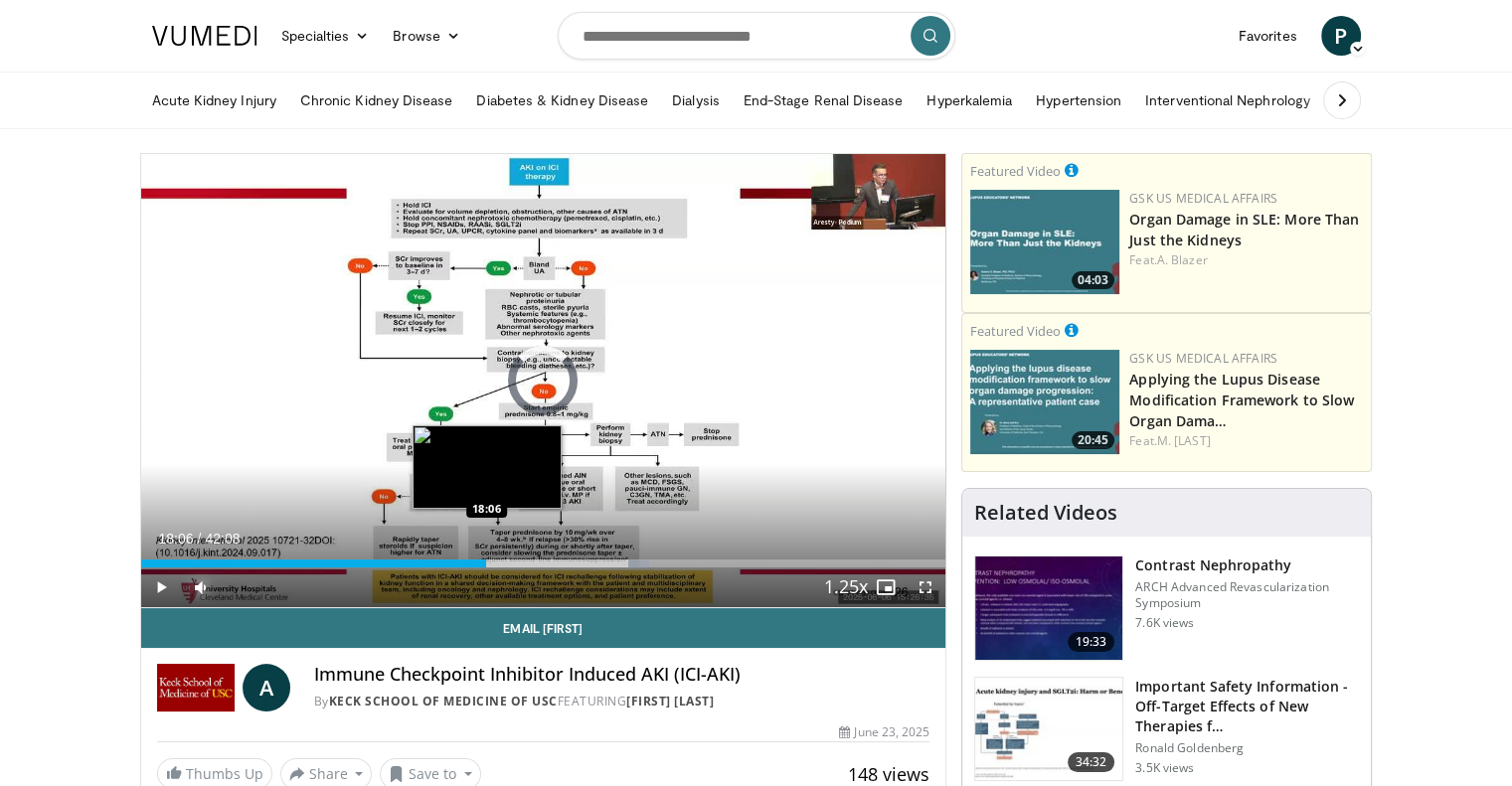 click on "25:36" at bounding box center (314, 563) 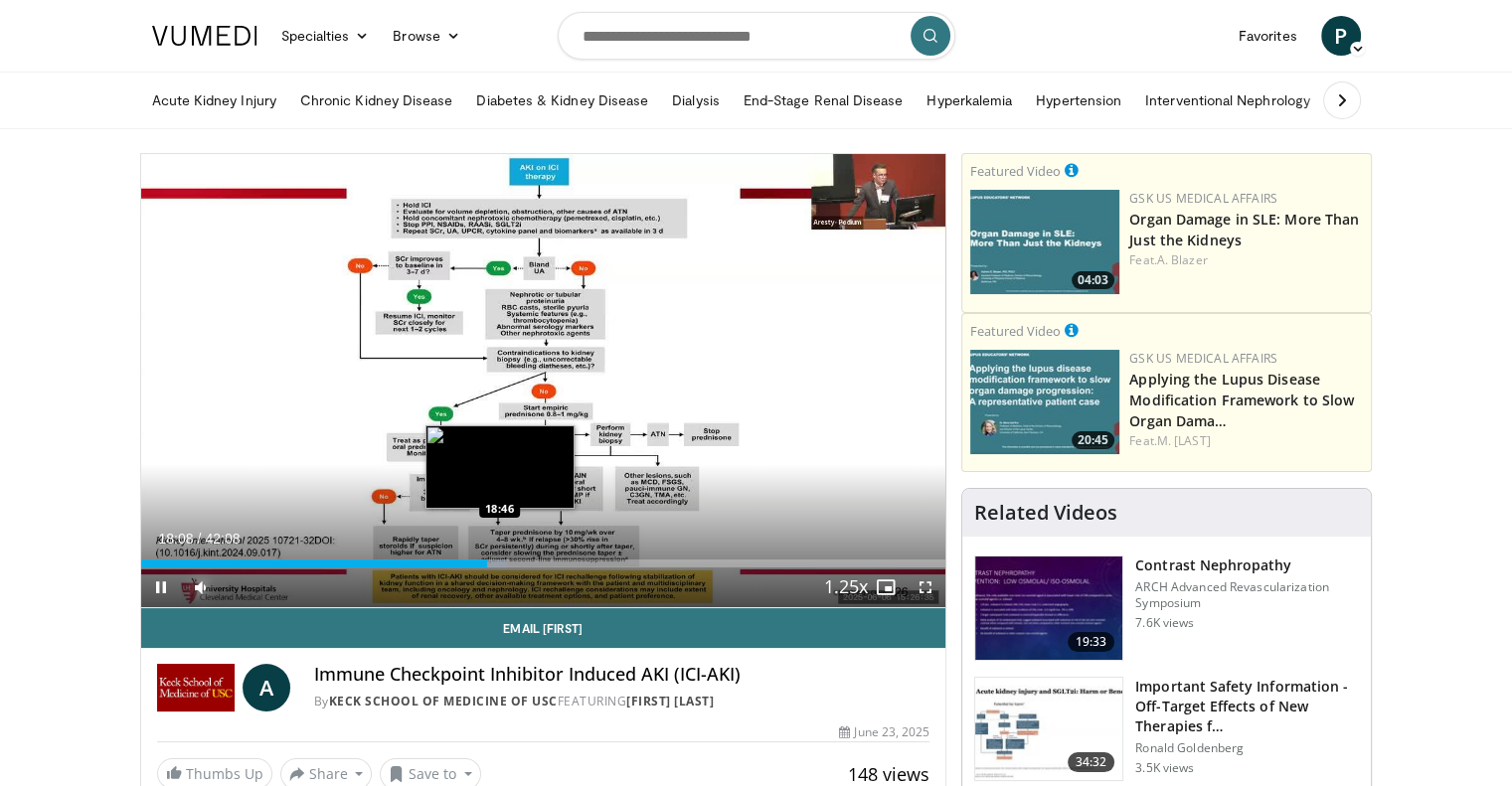 click at bounding box center (496, 563) 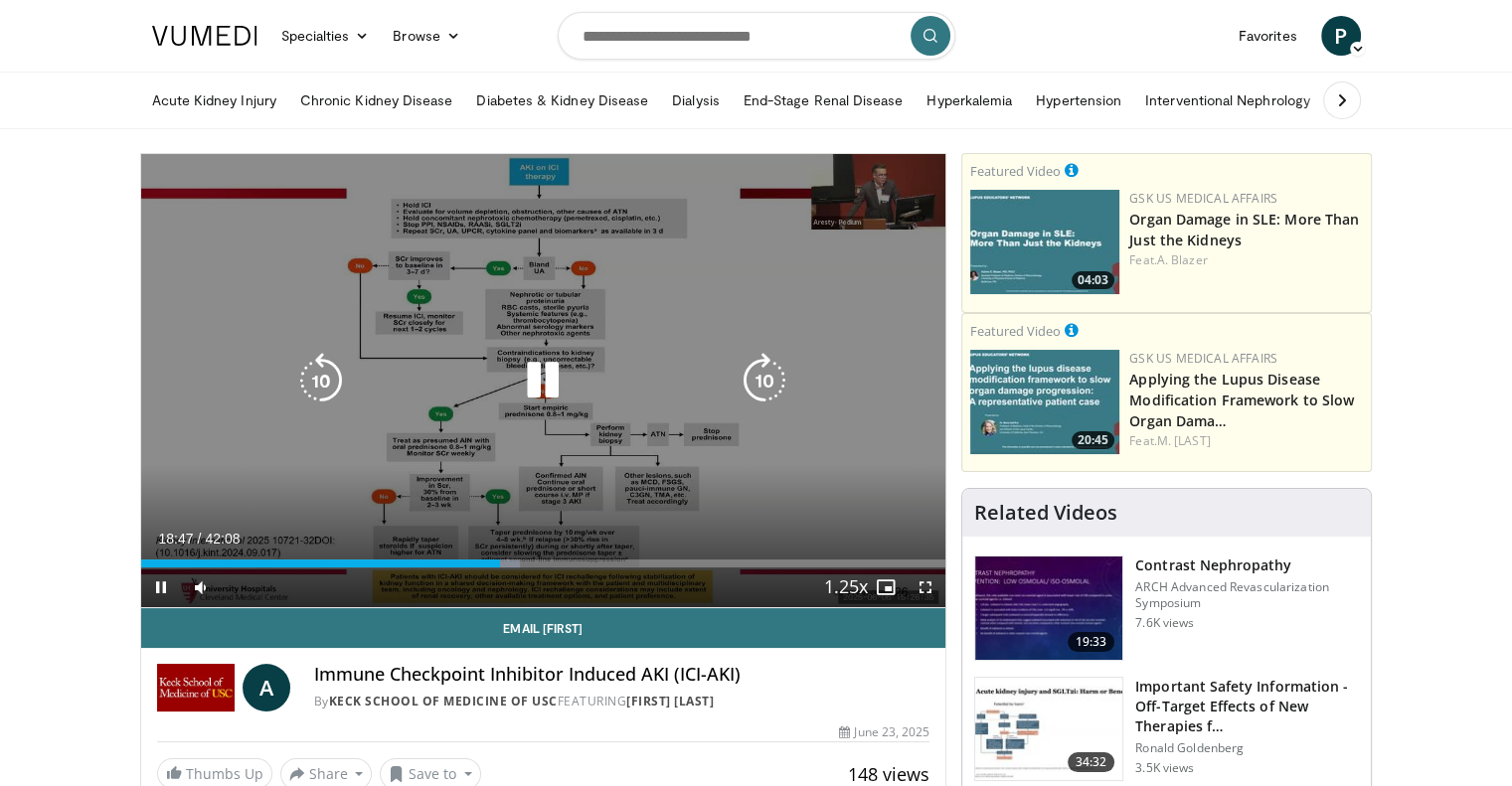 click at bounding box center (764, 381) 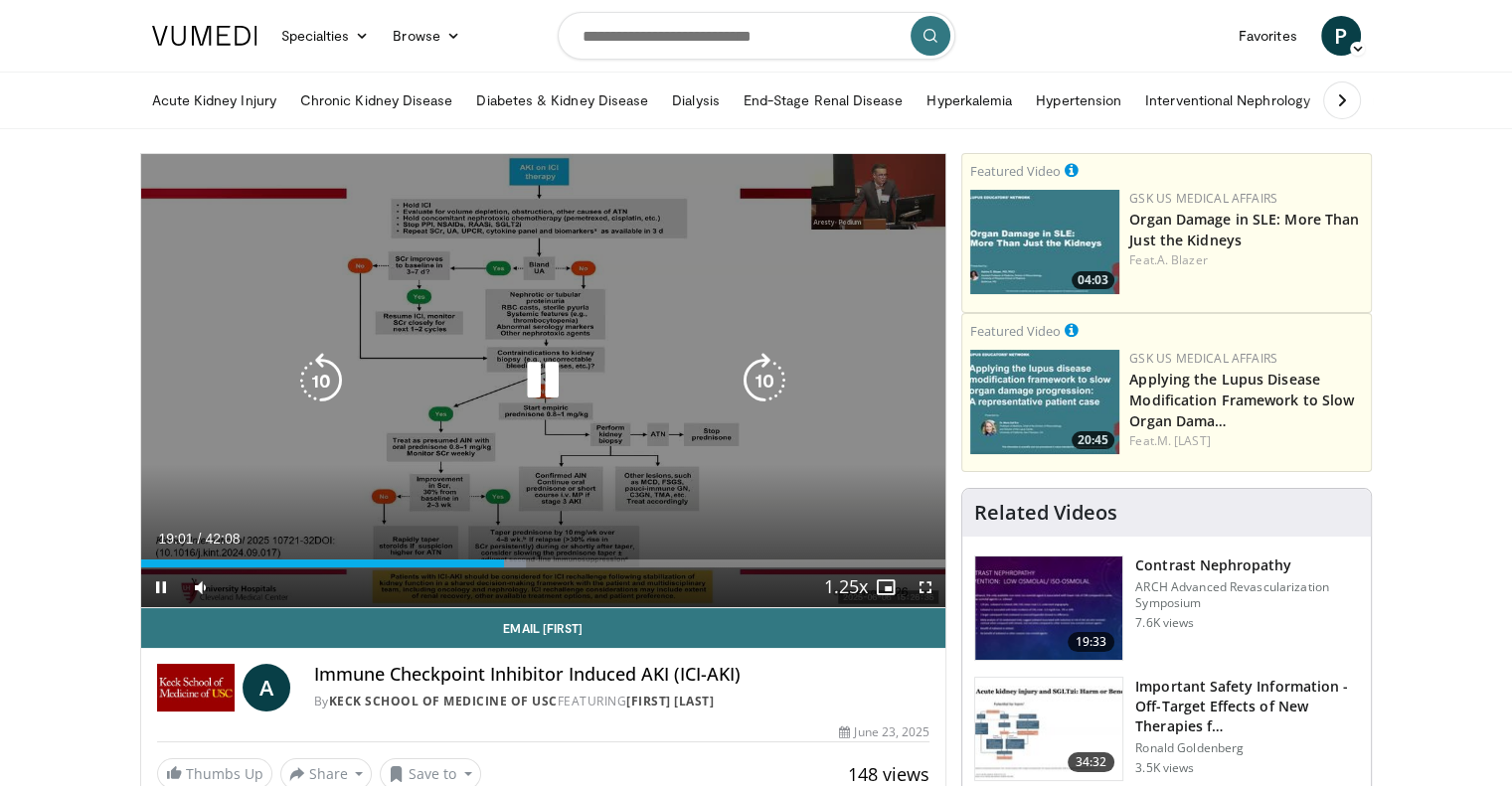 click at bounding box center [764, 381] 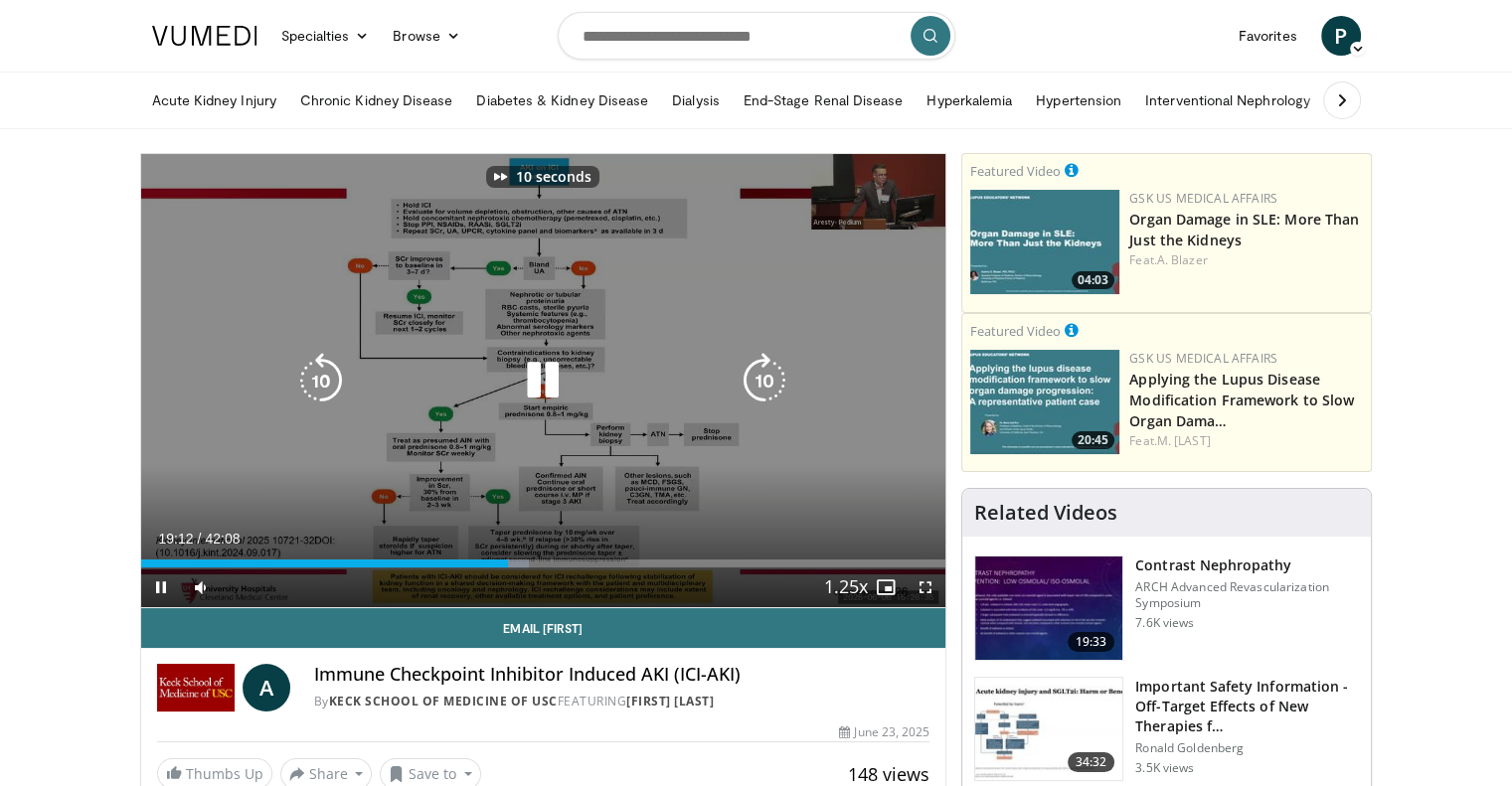 click at bounding box center [764, 381] 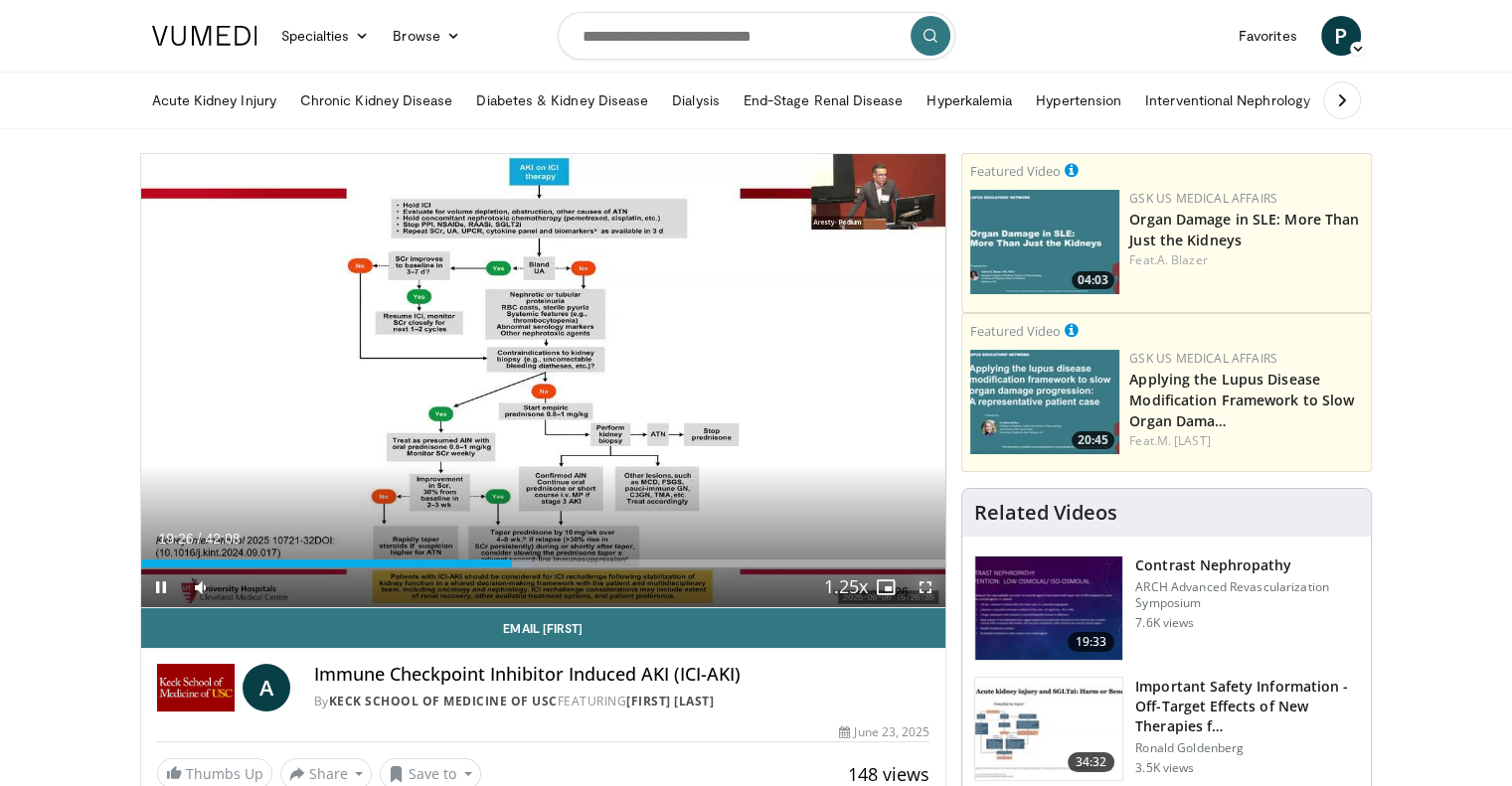 click at bounding box center [925, 587] 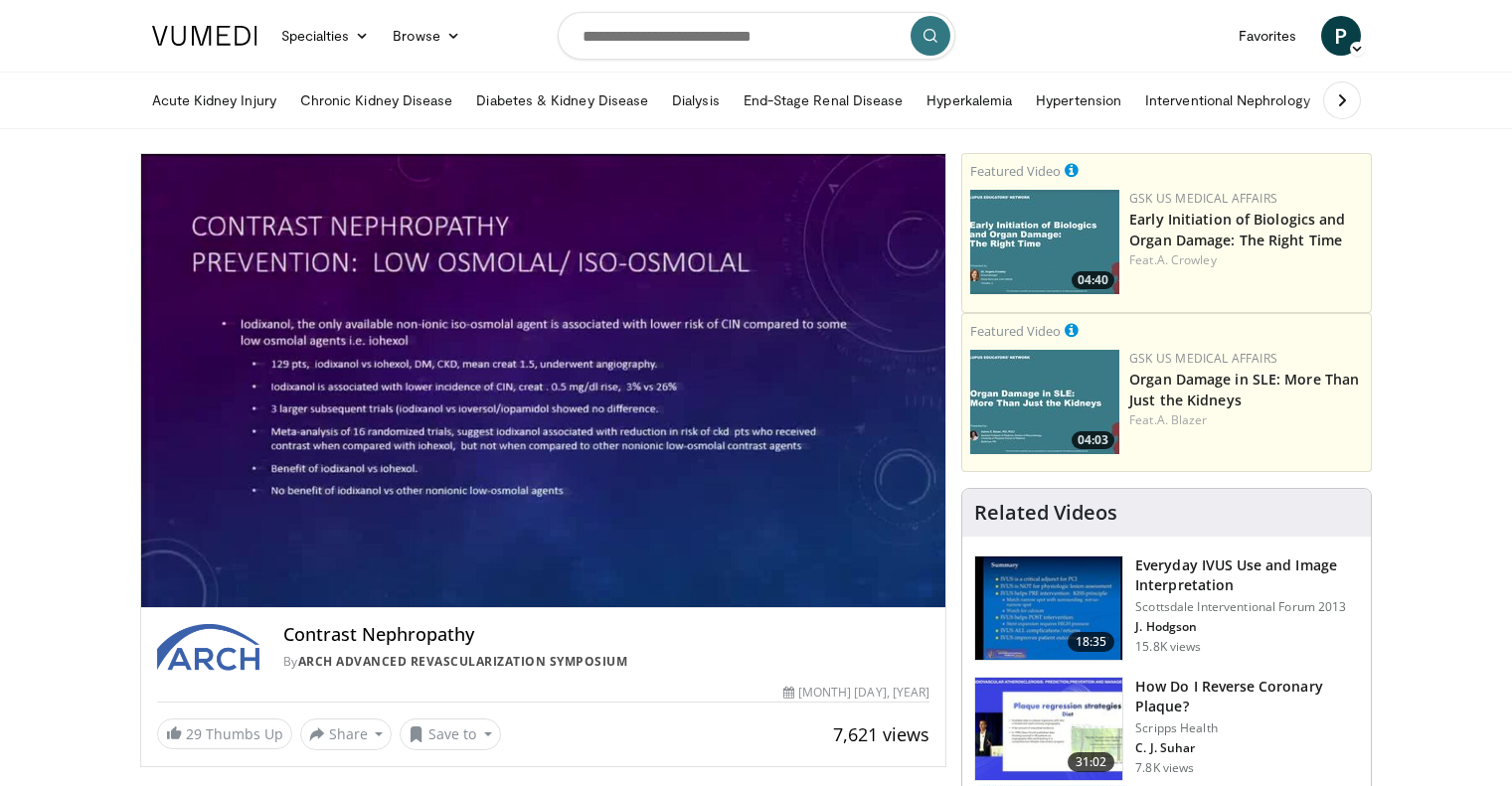 scroll, scrollTop: 0, scrollLeft: 0, axis: both 